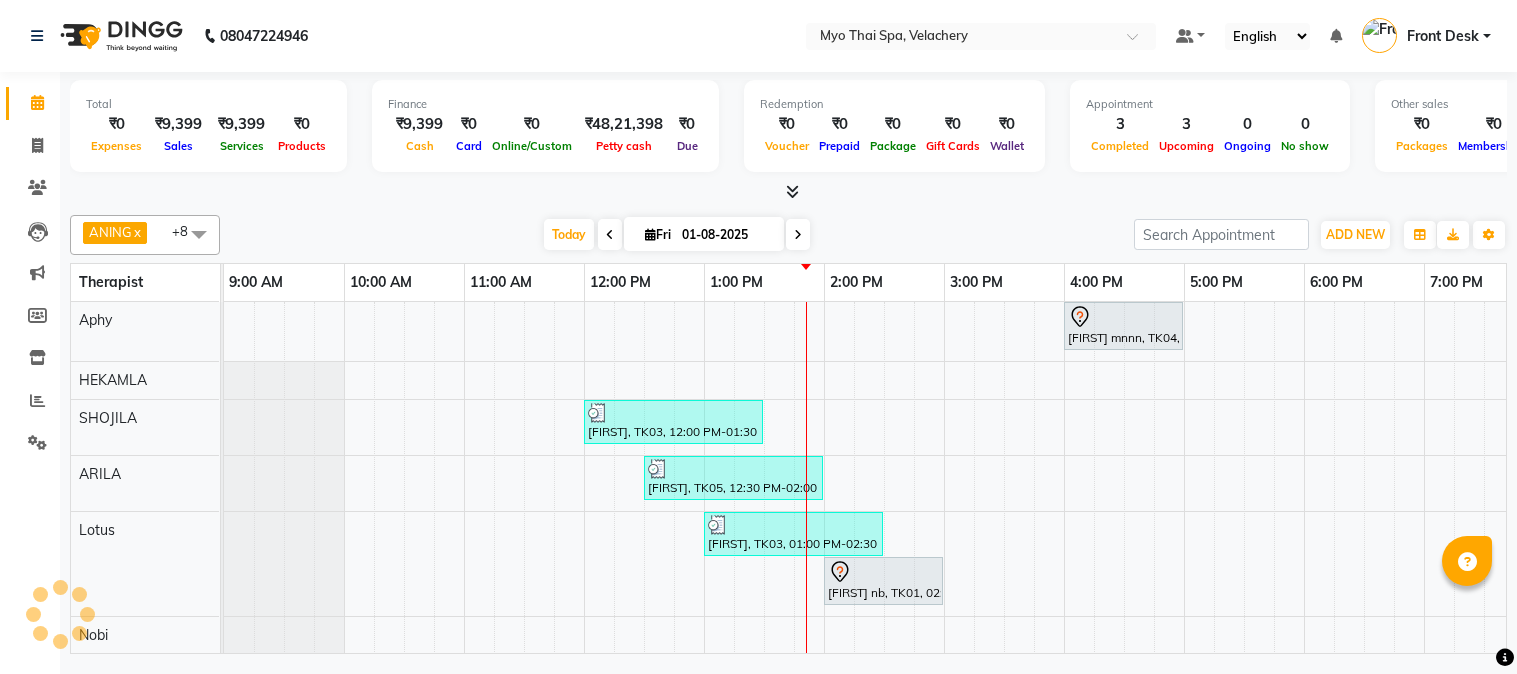 scroll, scrollTop: 0, scrollLeft: 0, axis: both 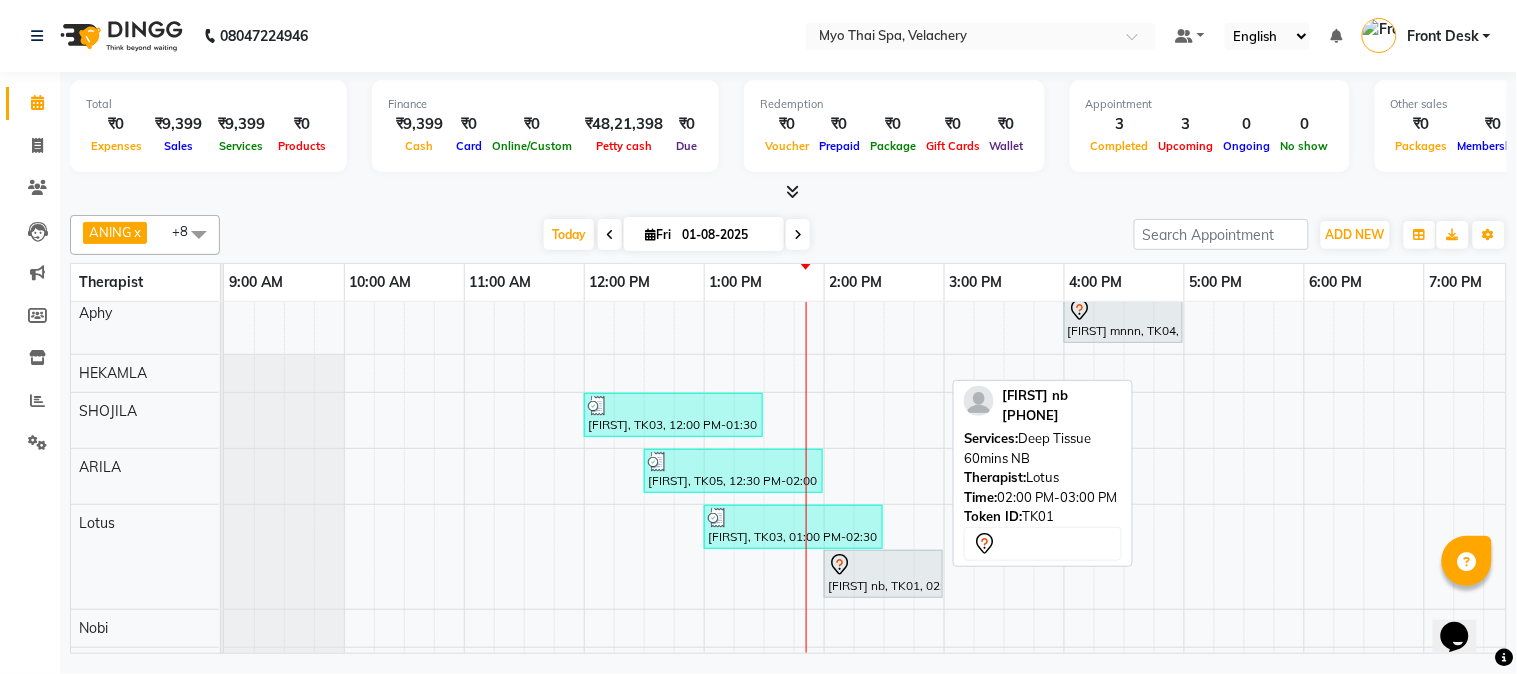 click on "[FIRST] nb, TK01, 02:00 PM-03:00 PM, Deep Tissue 60mins NB" at bounding box center (883, 574) 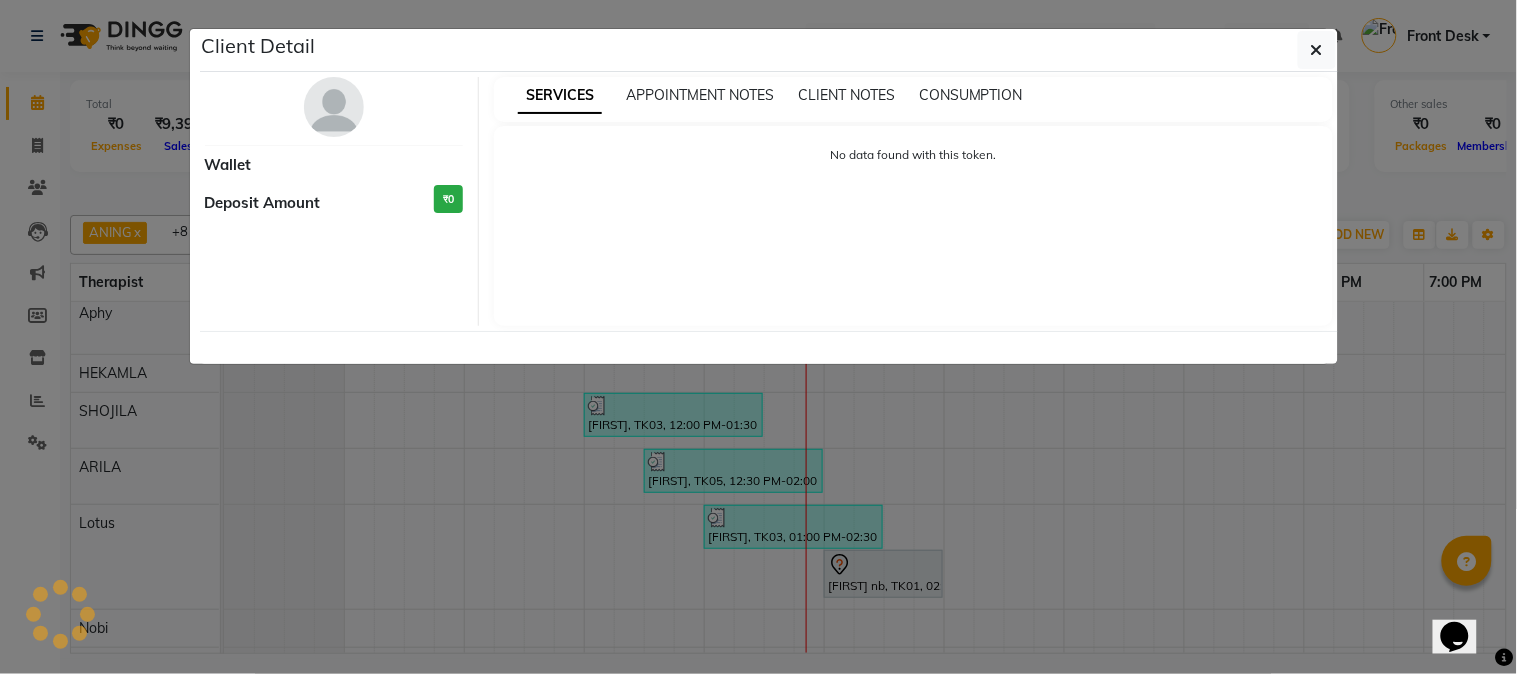 select on "7" 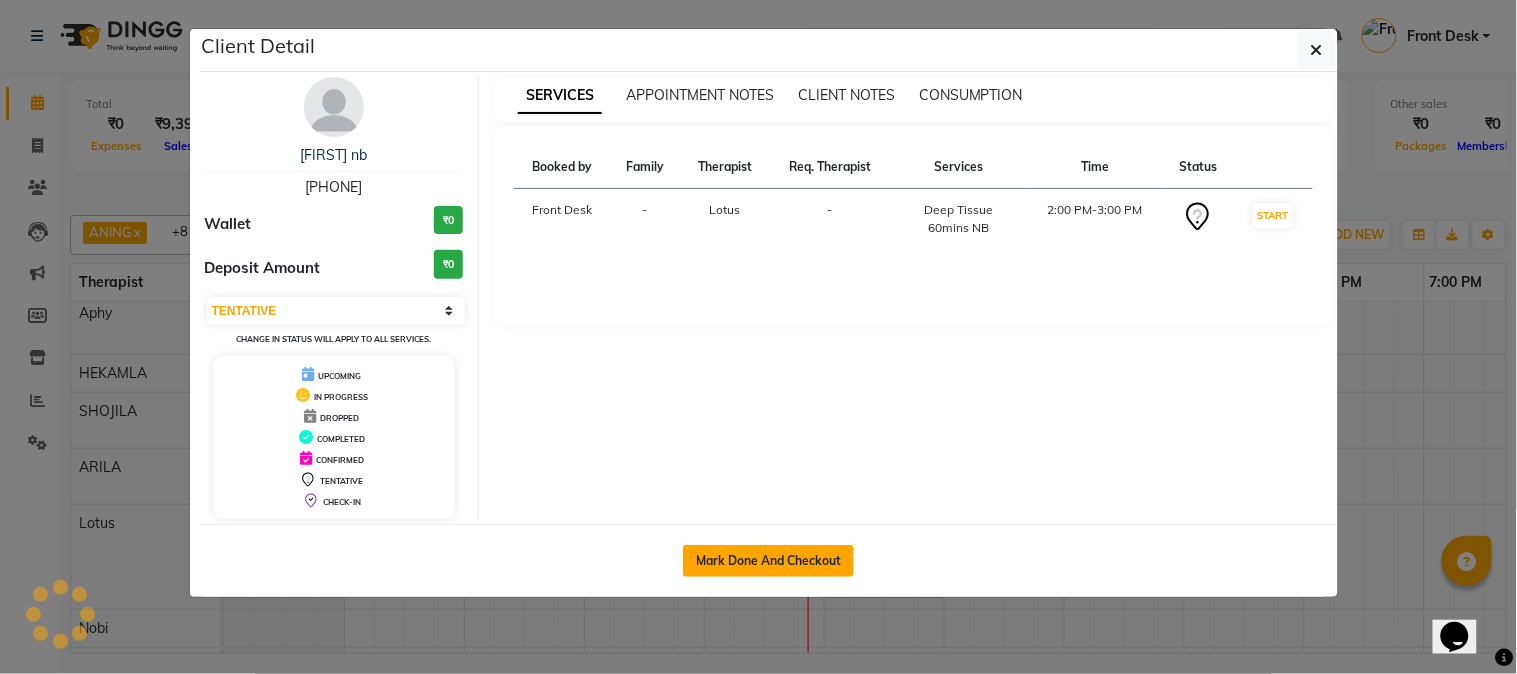 click on "Mark Done And Checkout" 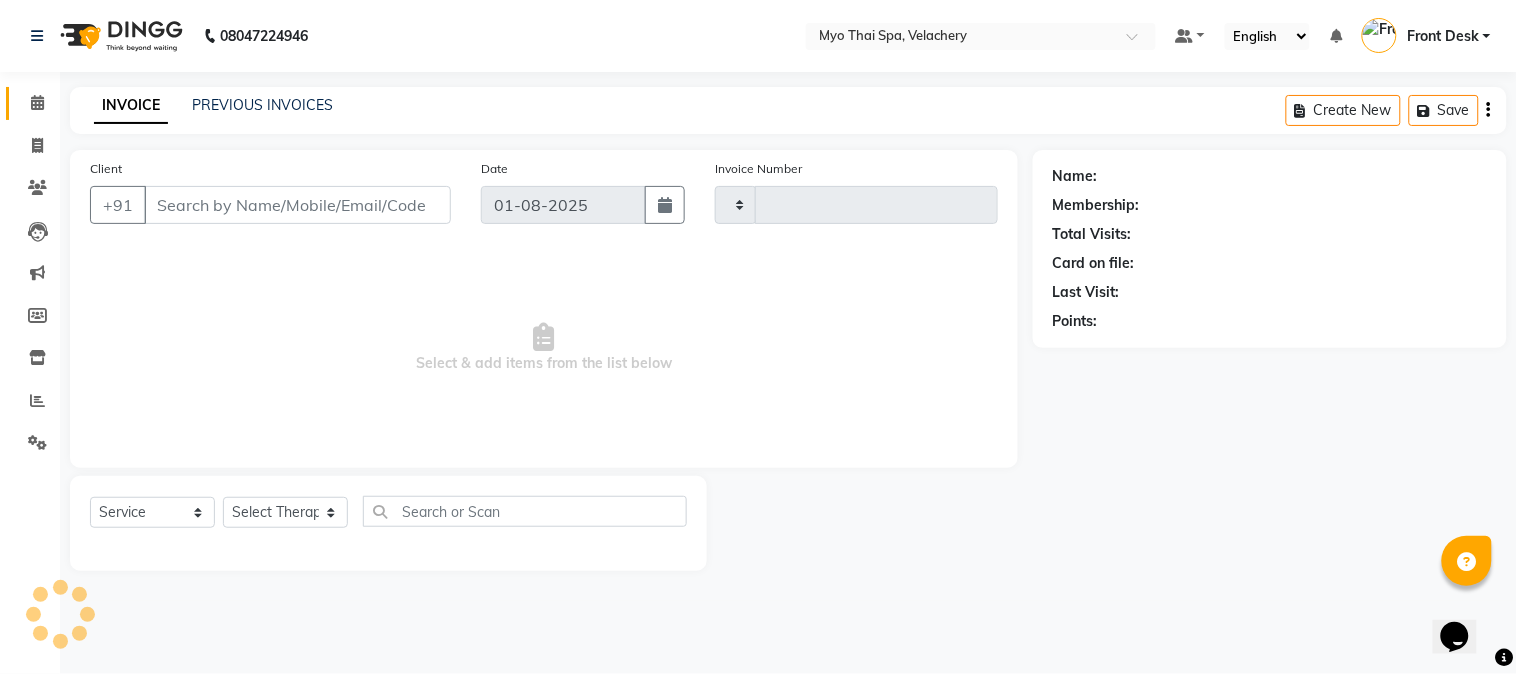 type on "1261" 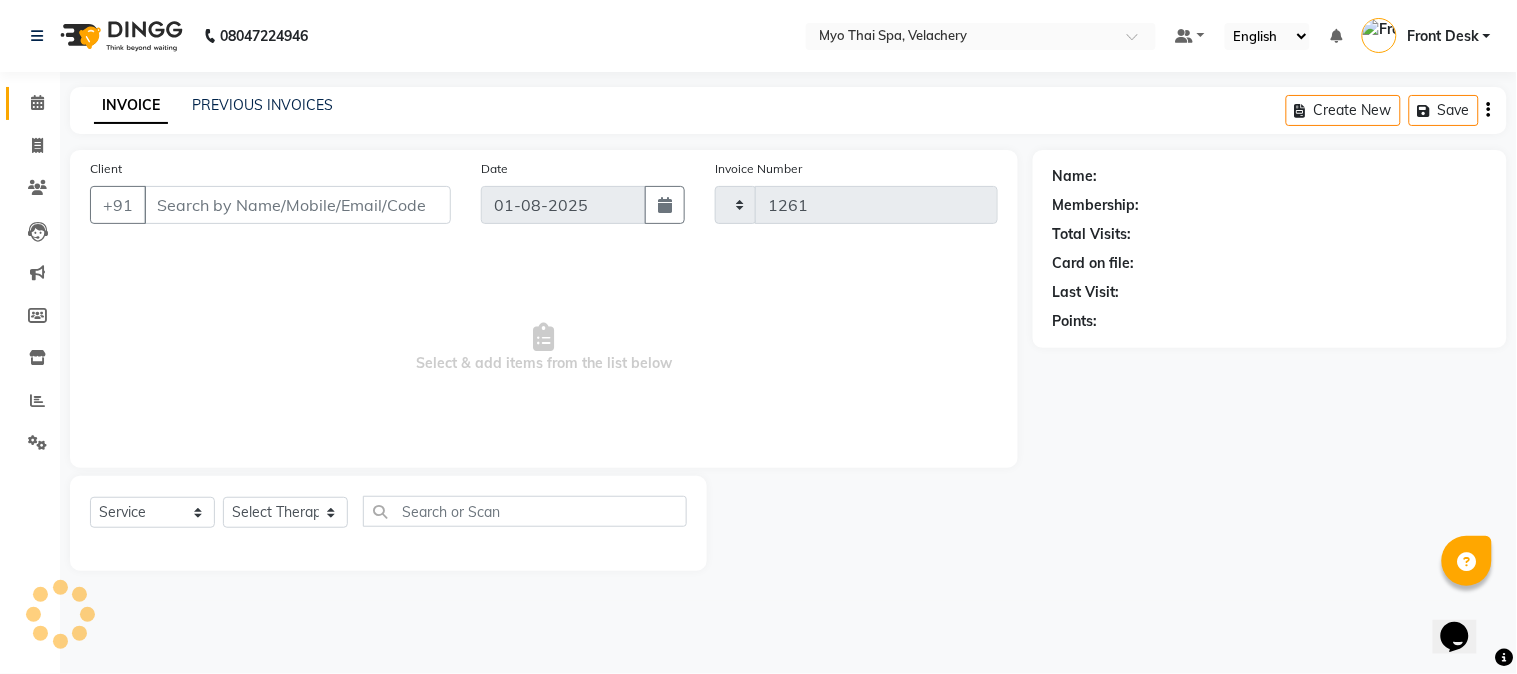 type on "[PHONE]" 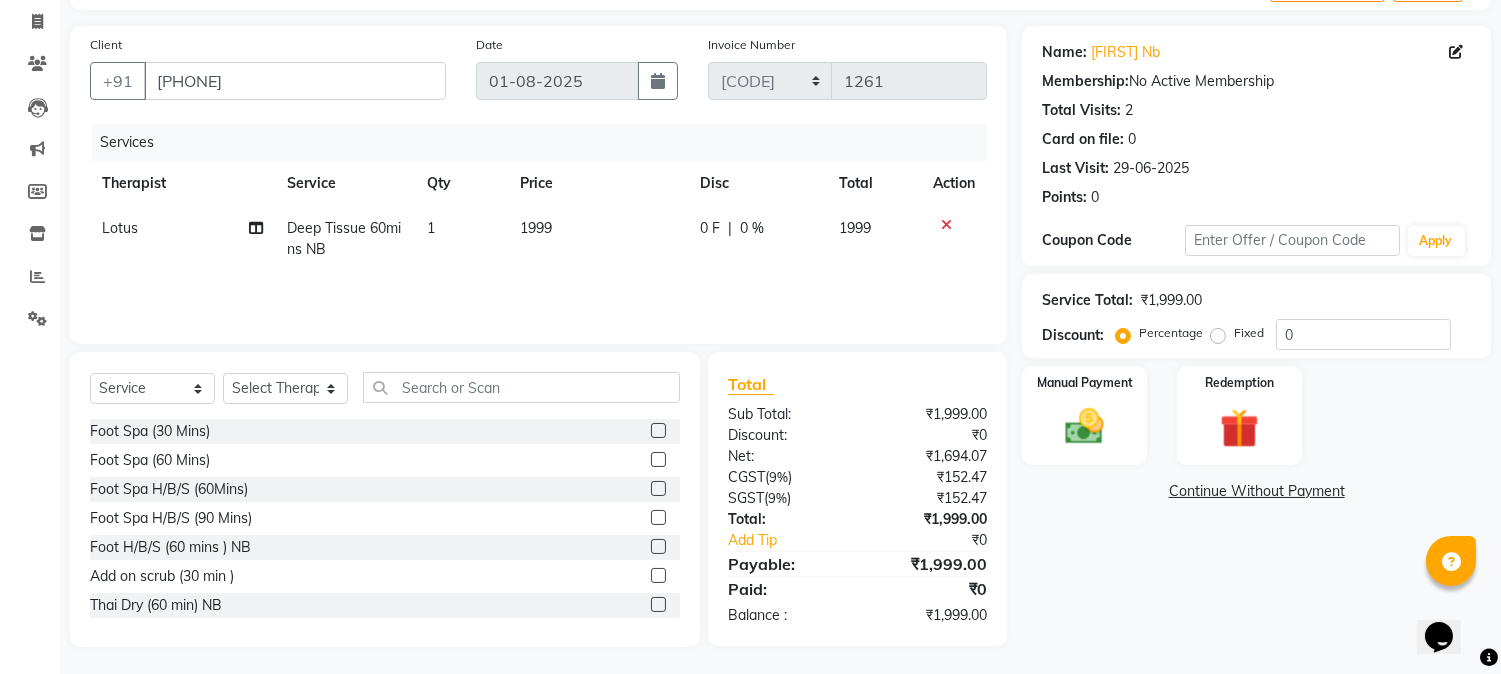 scroll, scrollTop: 126, scrollLeft: 0, axis: vertical 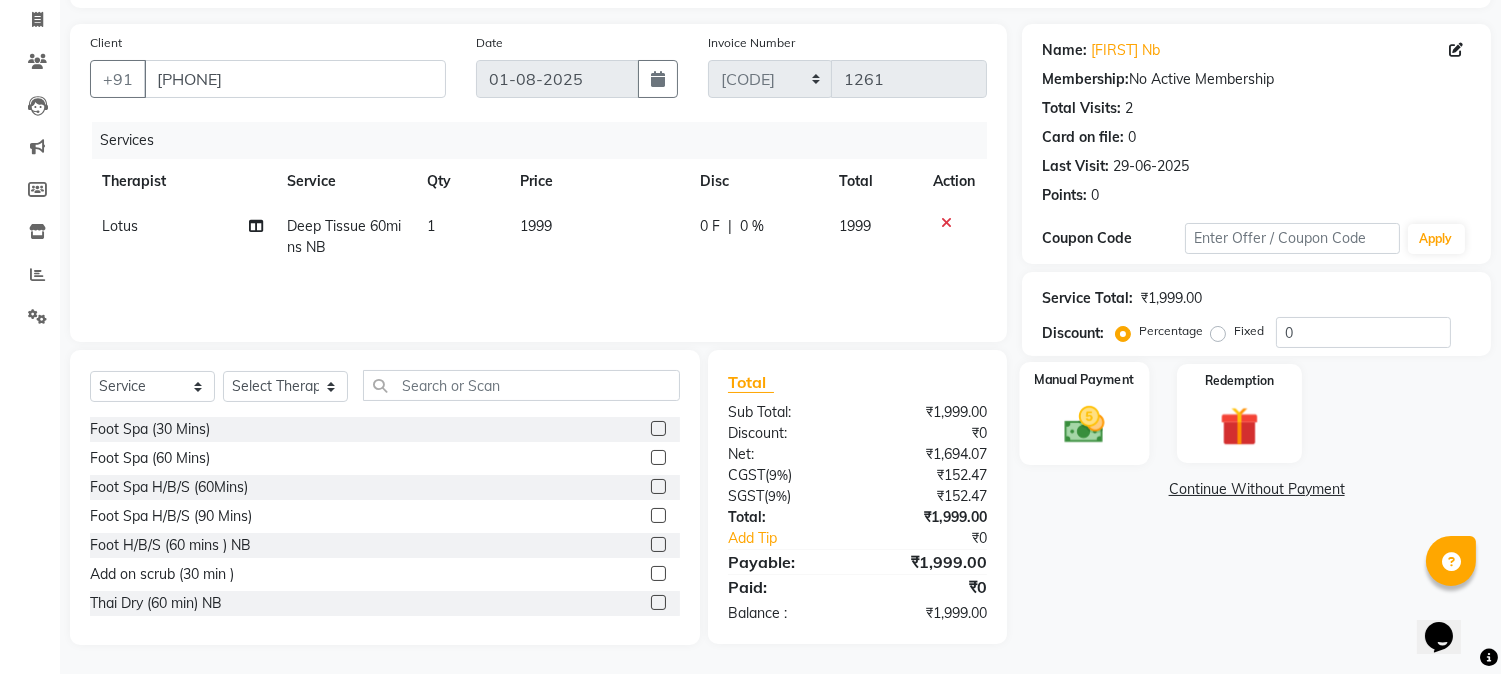 click 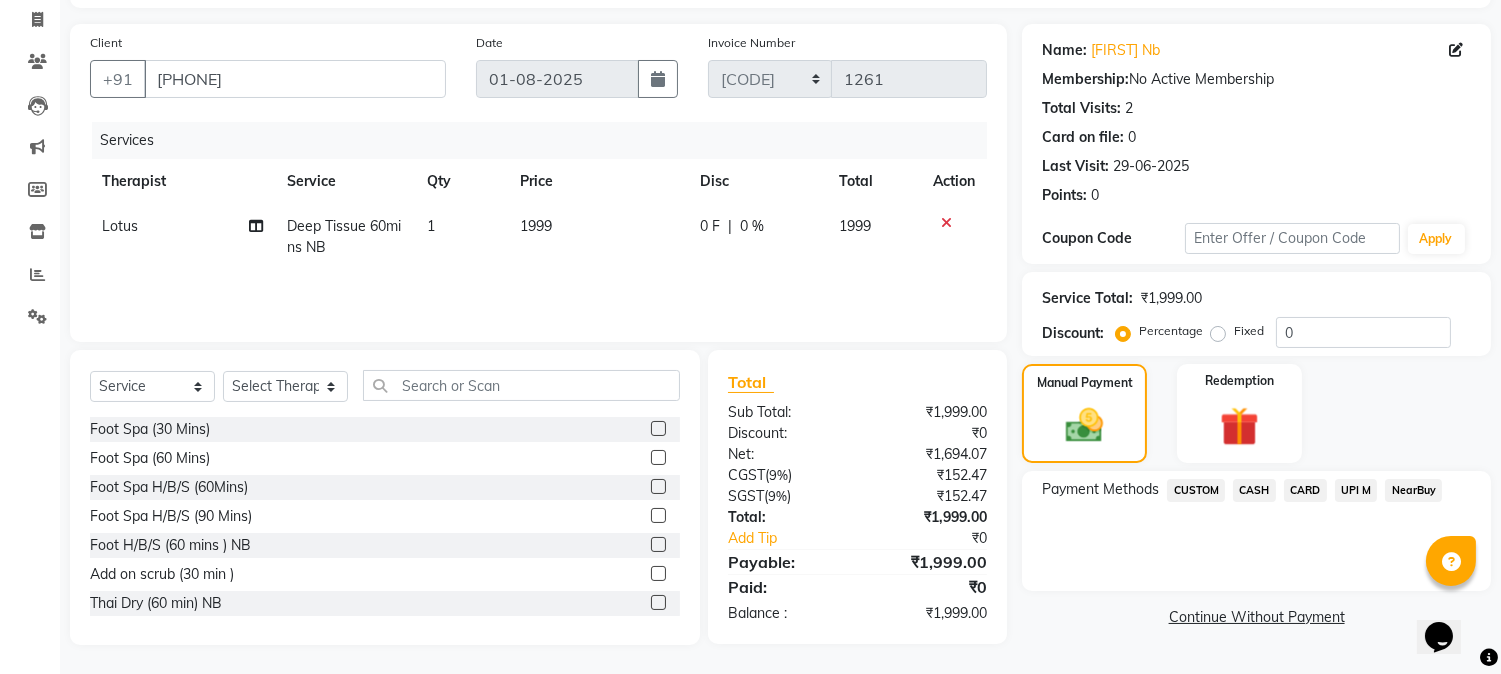 click on "NearBuy" 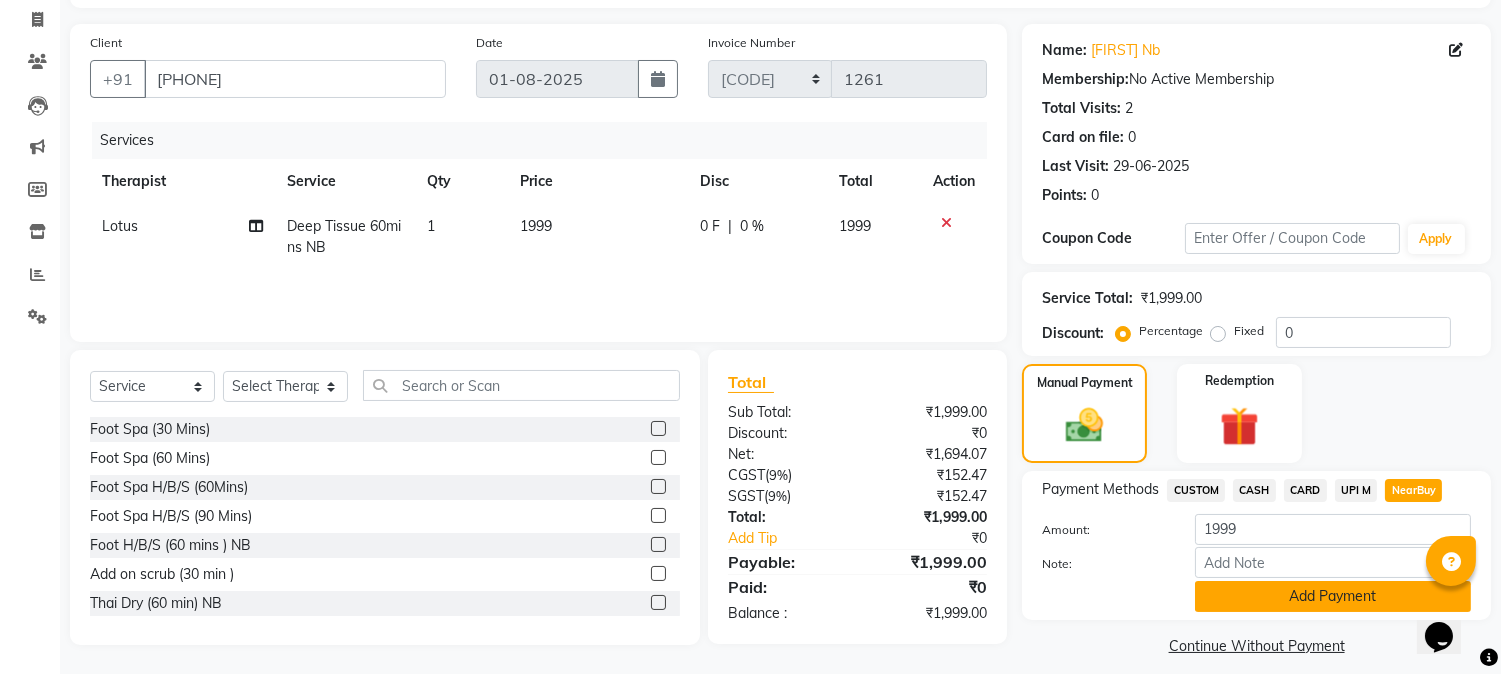 click on "Add Payment" 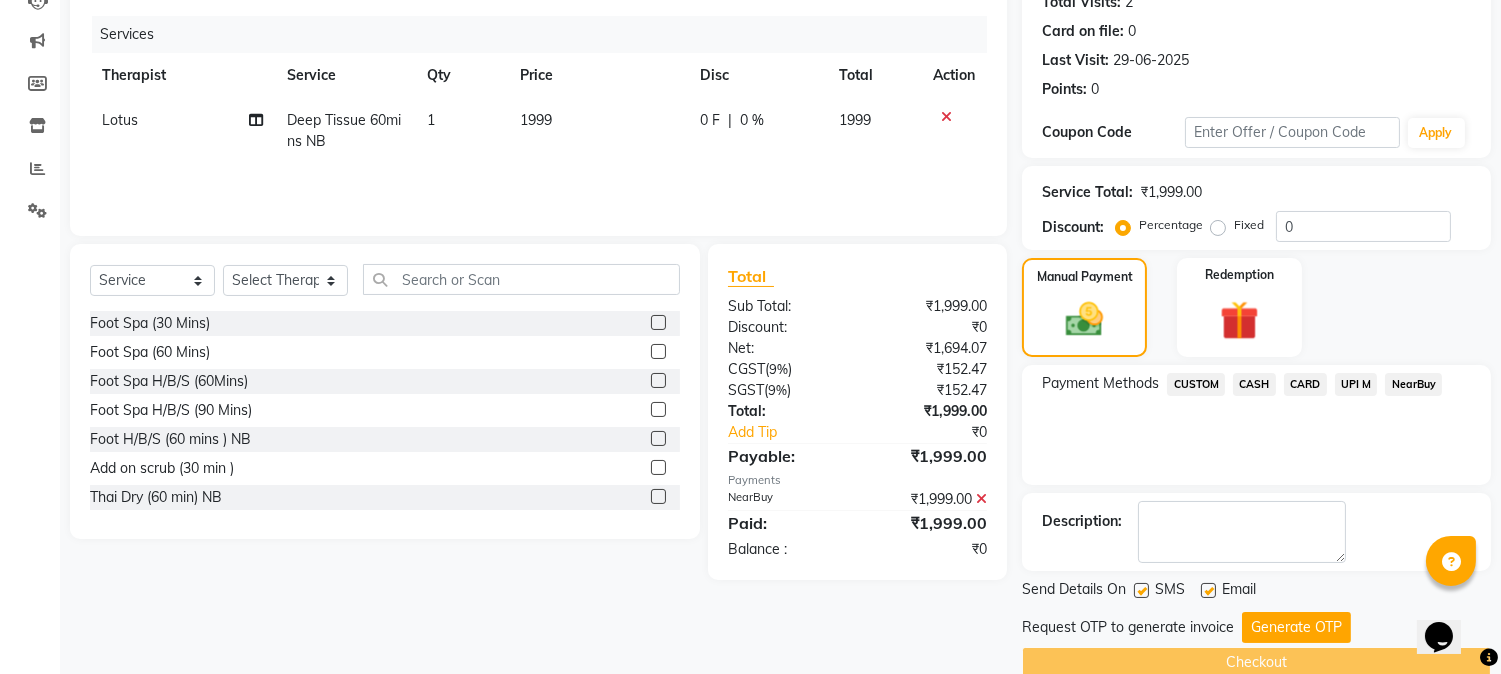scroll, scrollTop: 265, scrollLeft: 0, axis: vertical 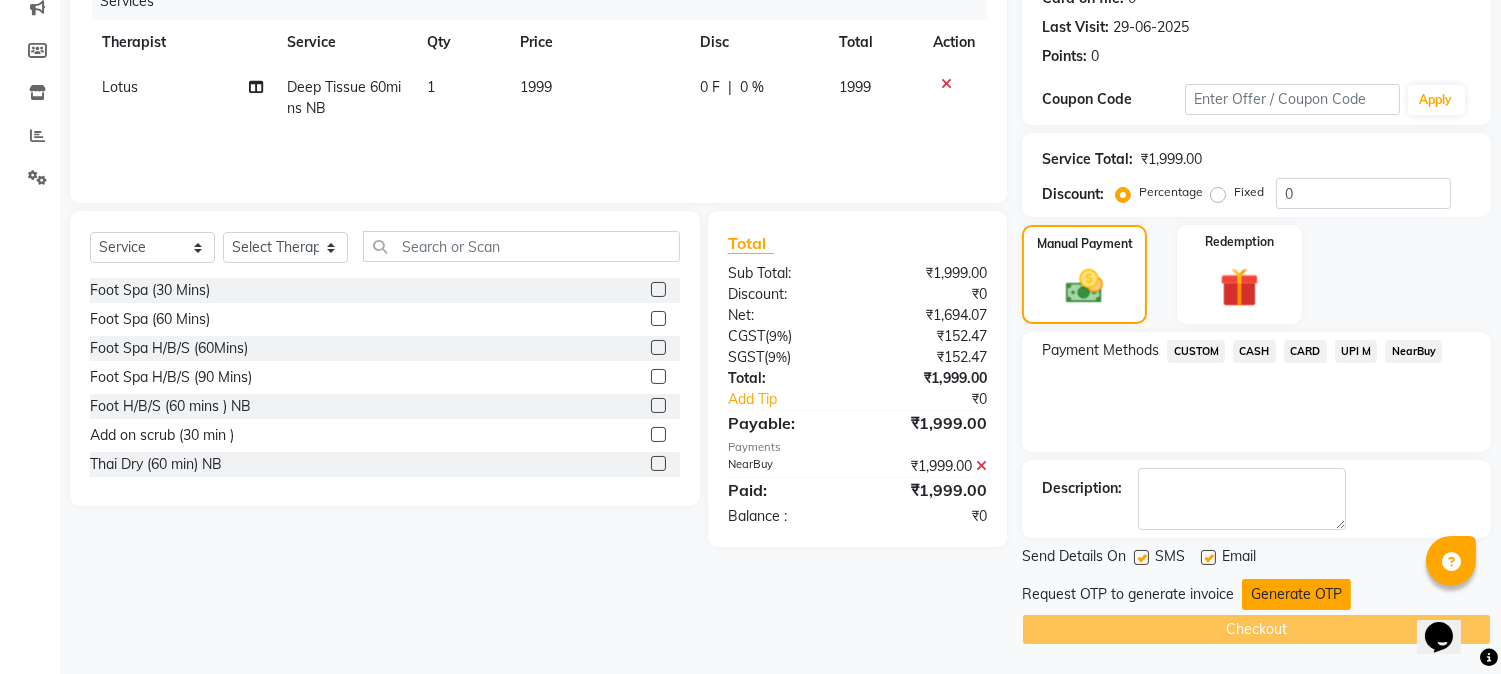 click on "Generate OTP" 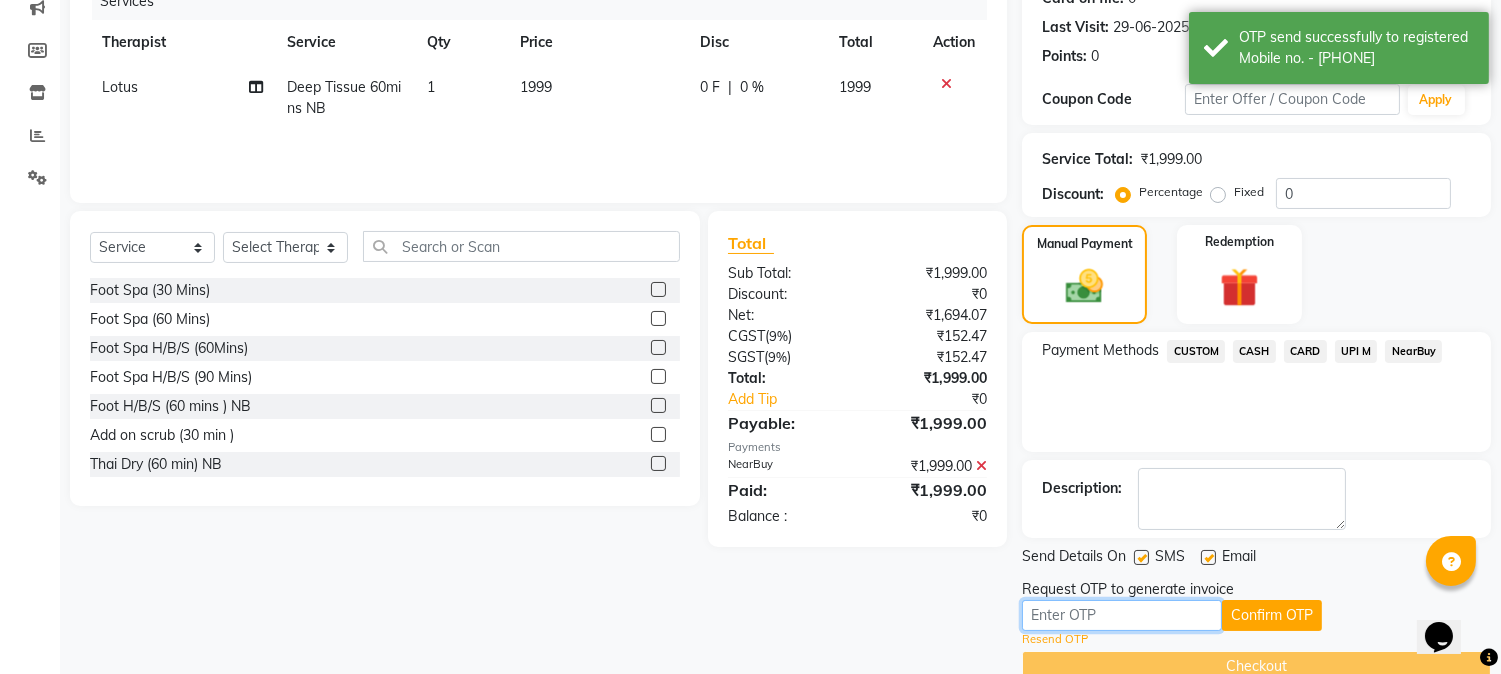 click at bounding box center [1122, 615] 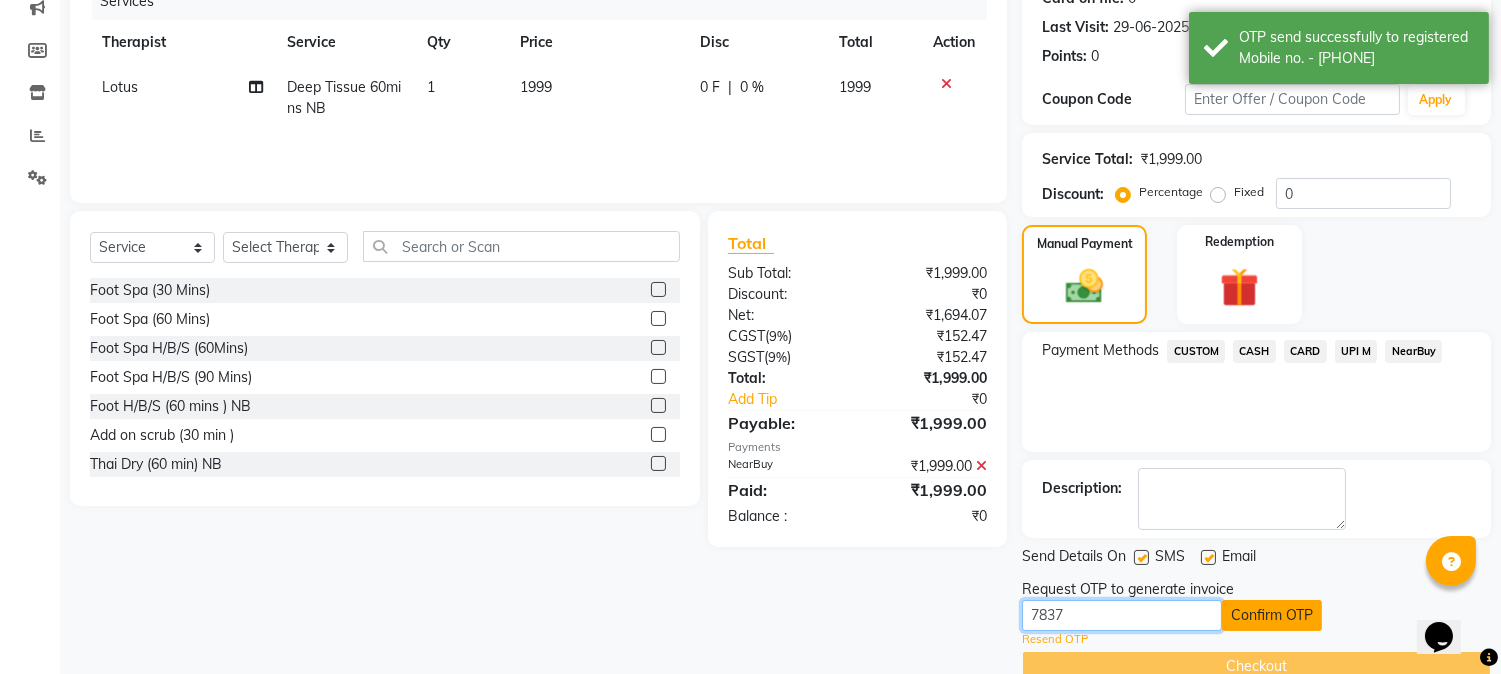 type on "7837" 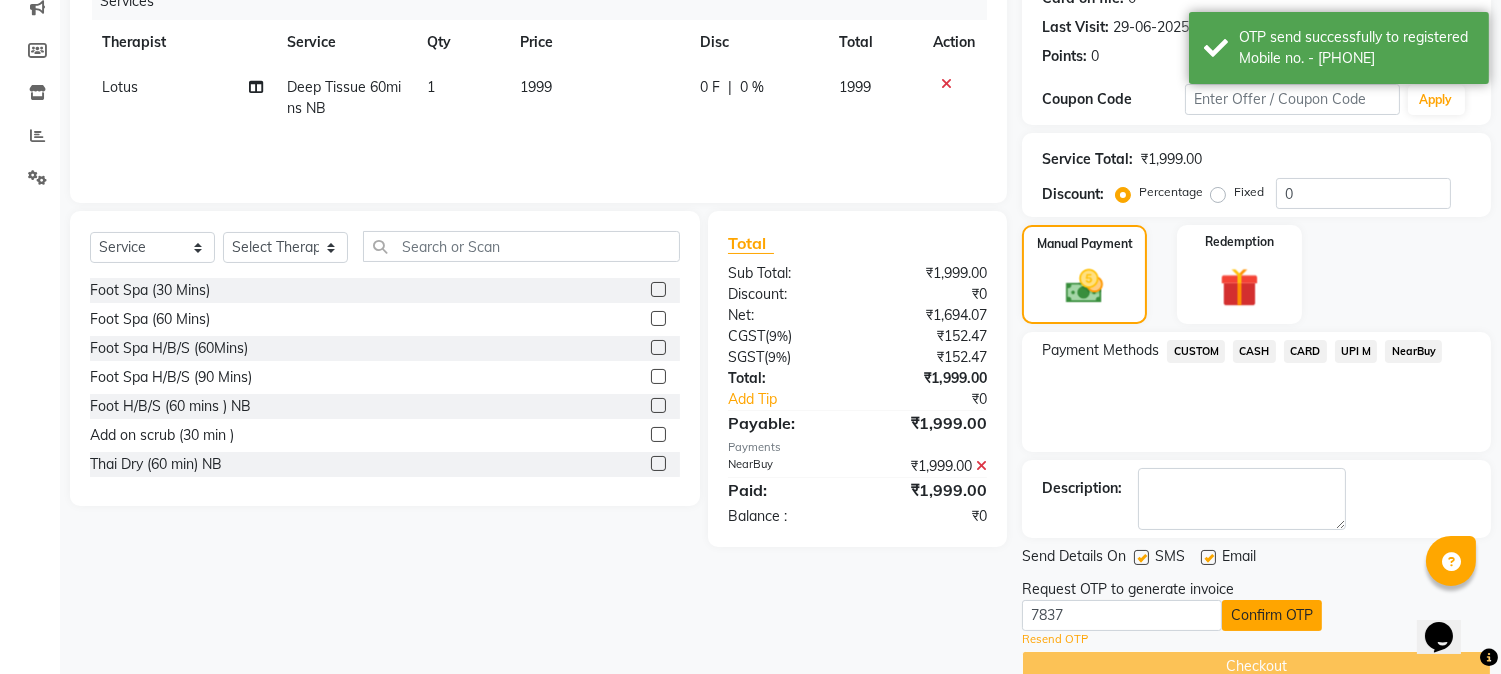 click on "Confirm OTP" 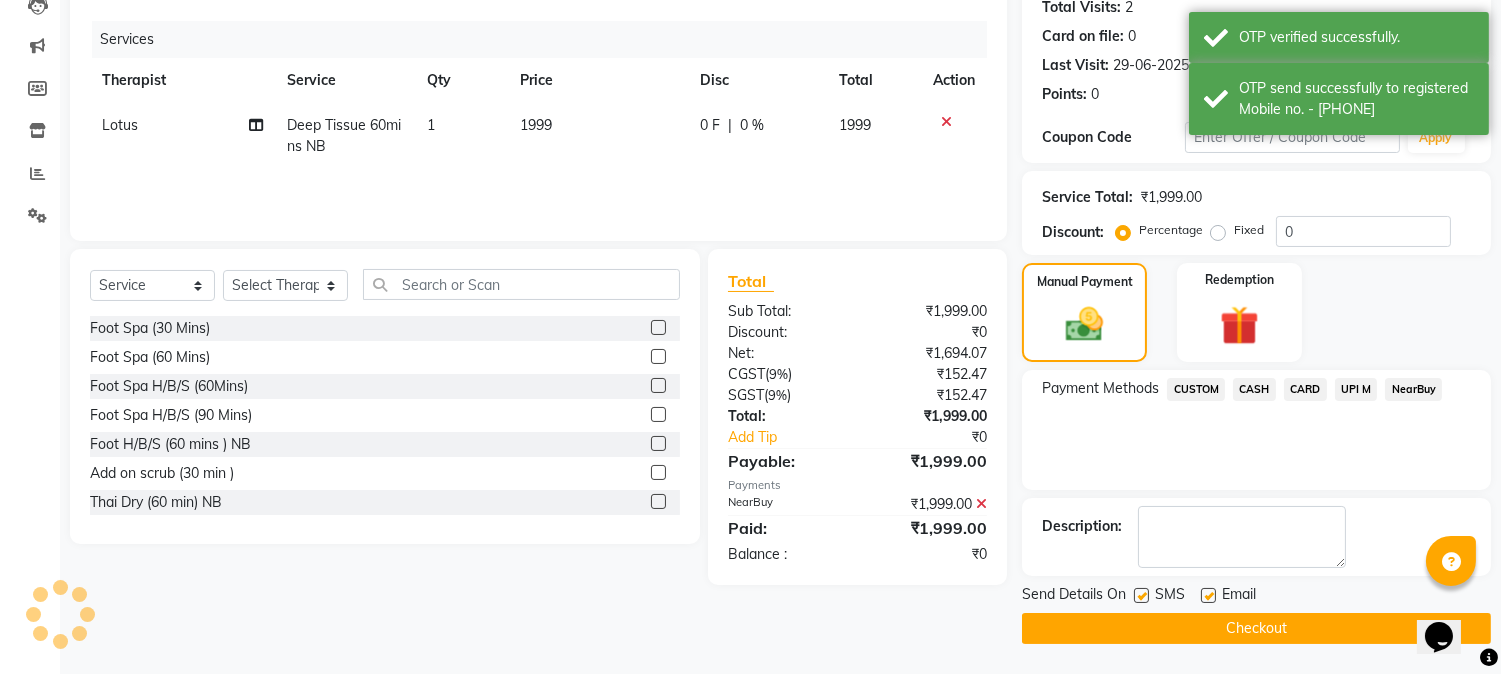 scroll, scrollTop: 225, scrollLeft: 0, axis: vertical 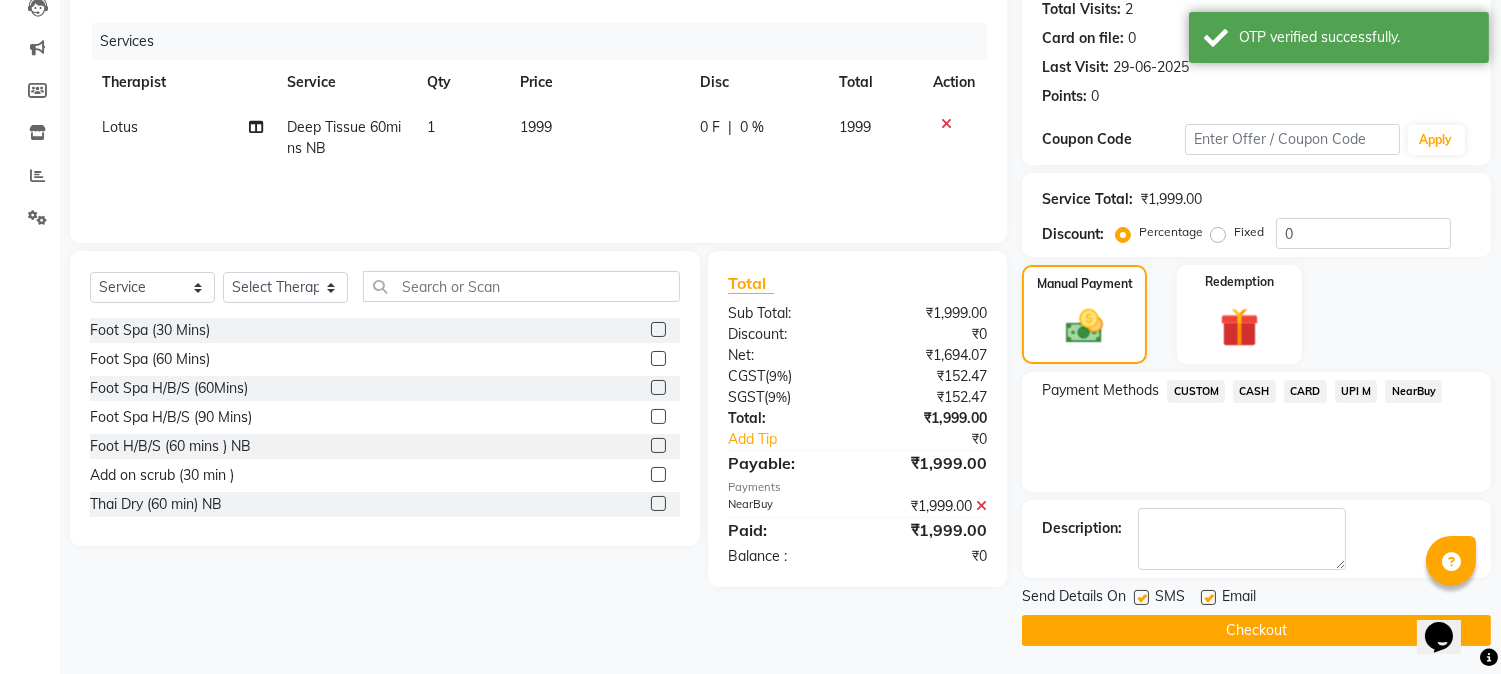 click on "Checkout" 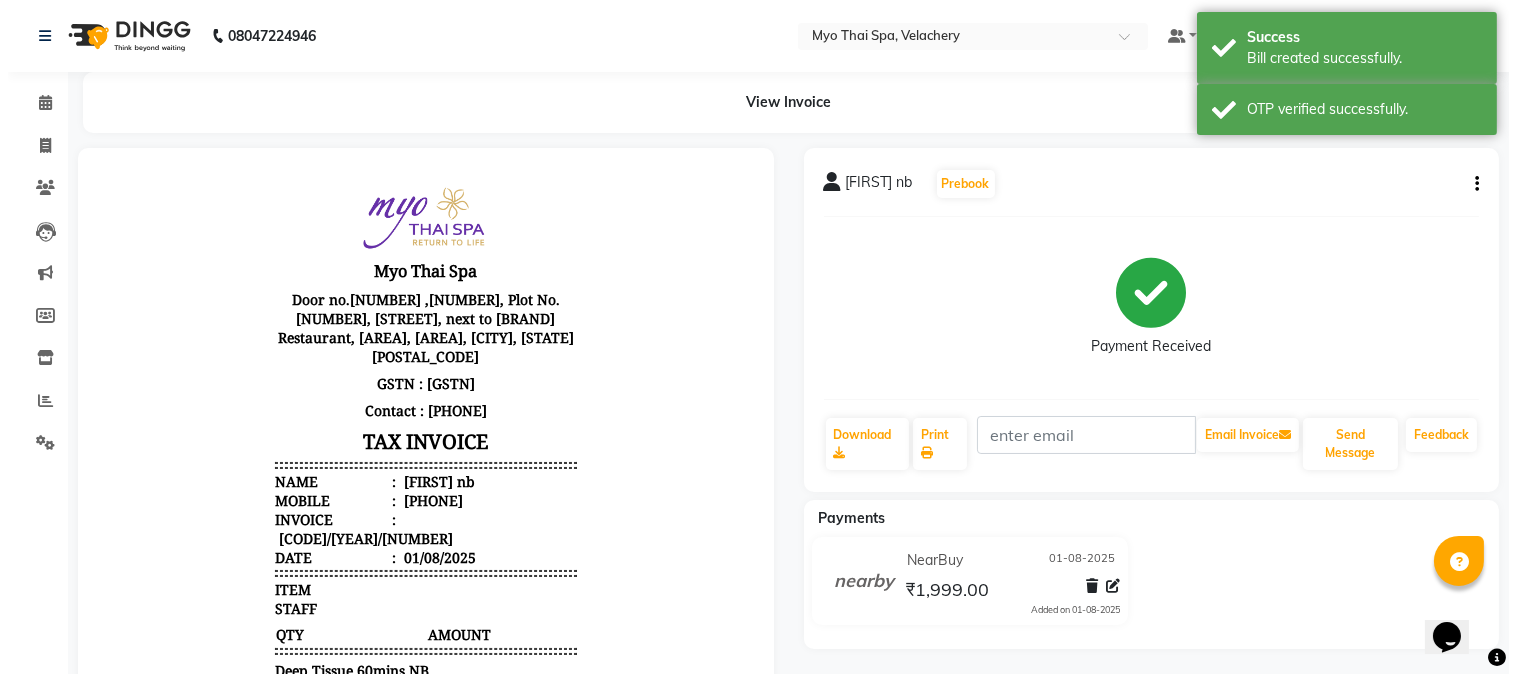 scroll, scrollTop: 0, scrollLeft: 0, axis: both 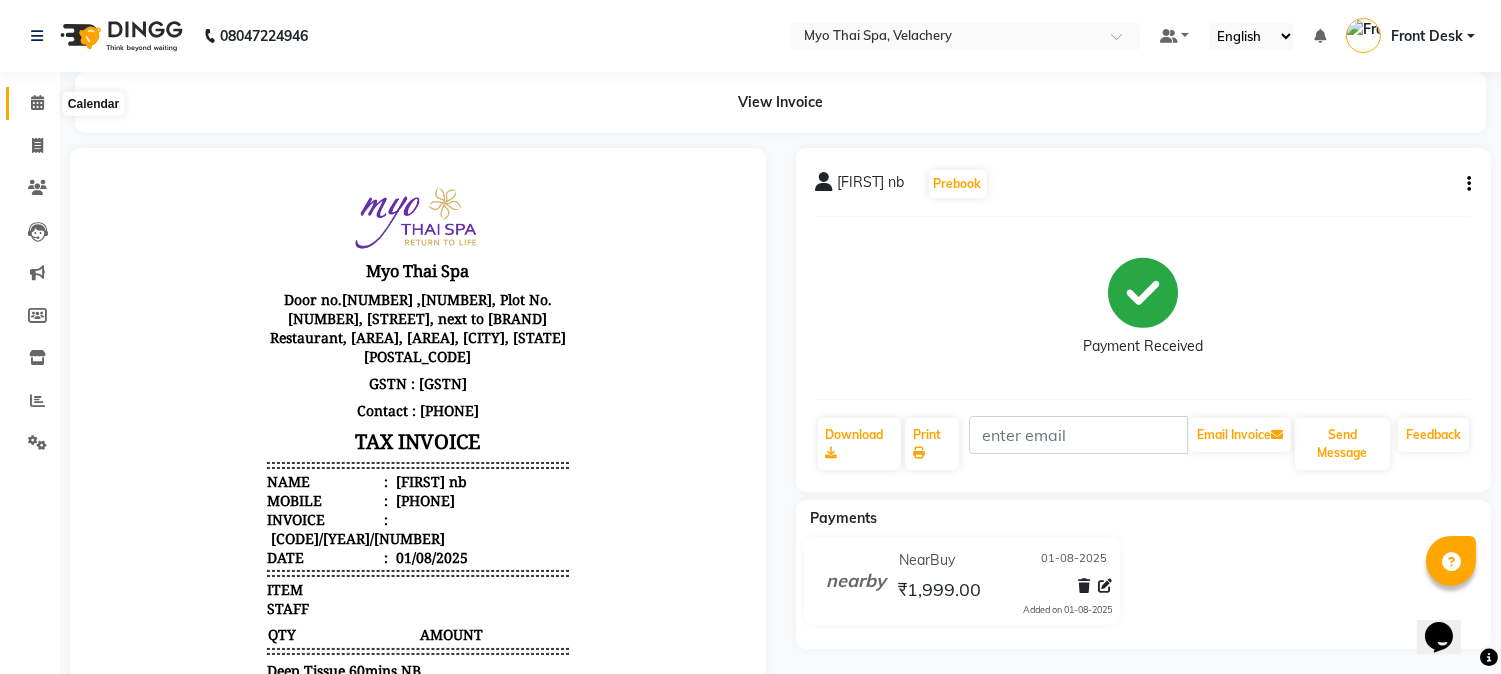 click 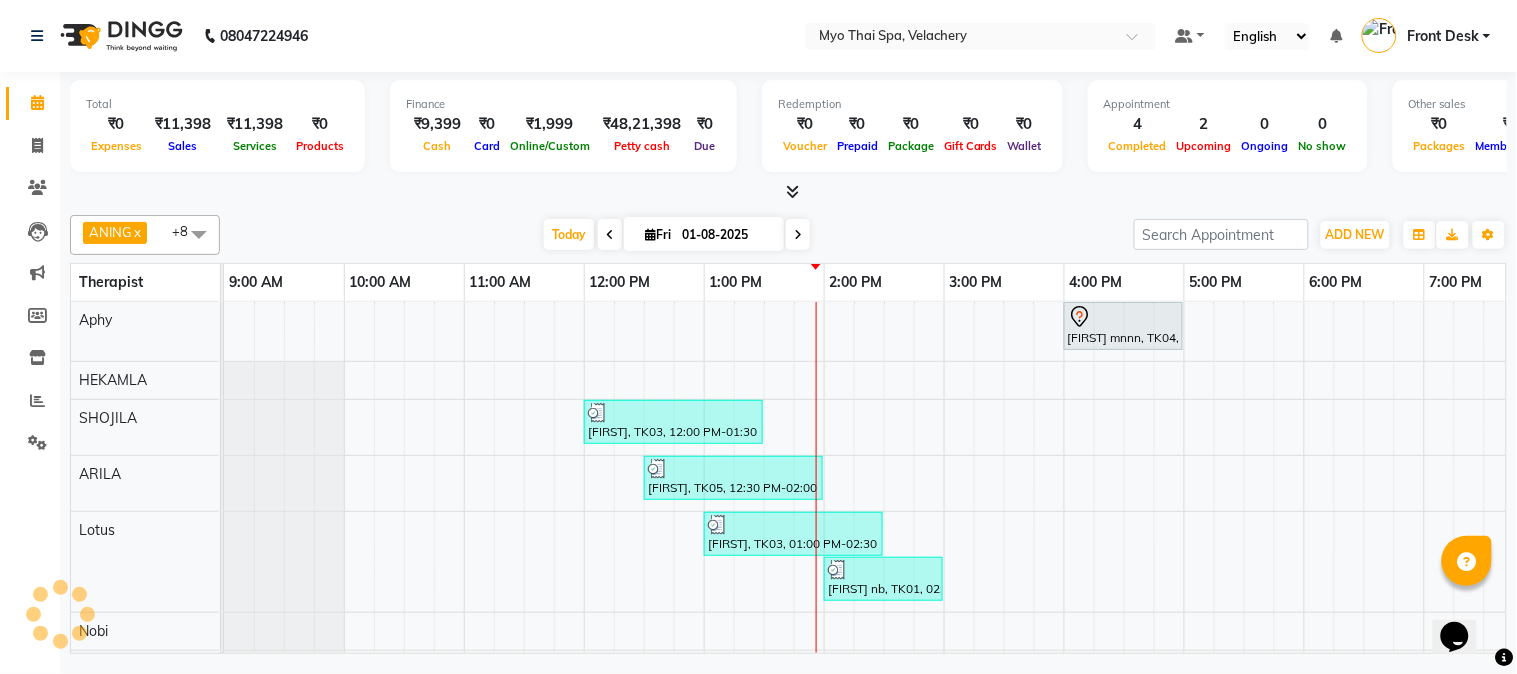scroll, scrollTop: 0, scrollLeft: 0, axis: both 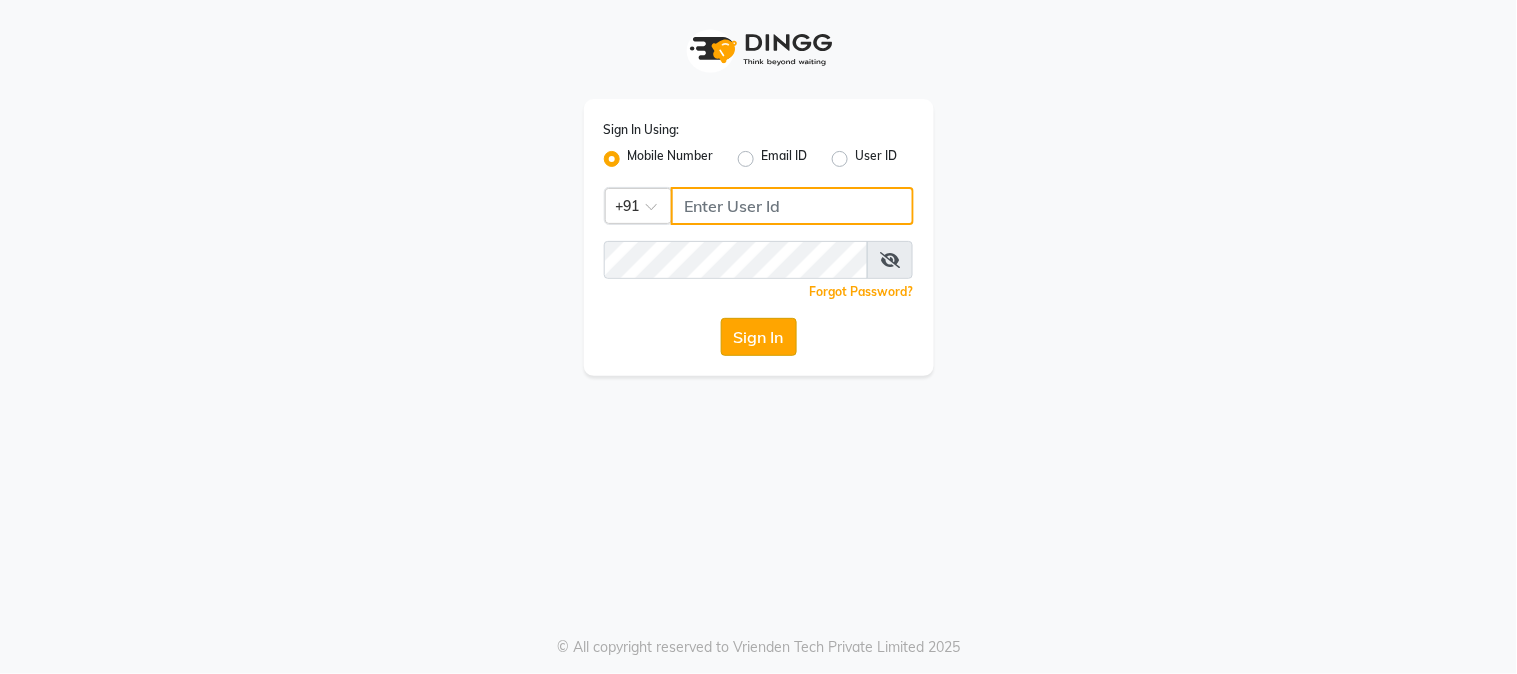 type on "7998066666" 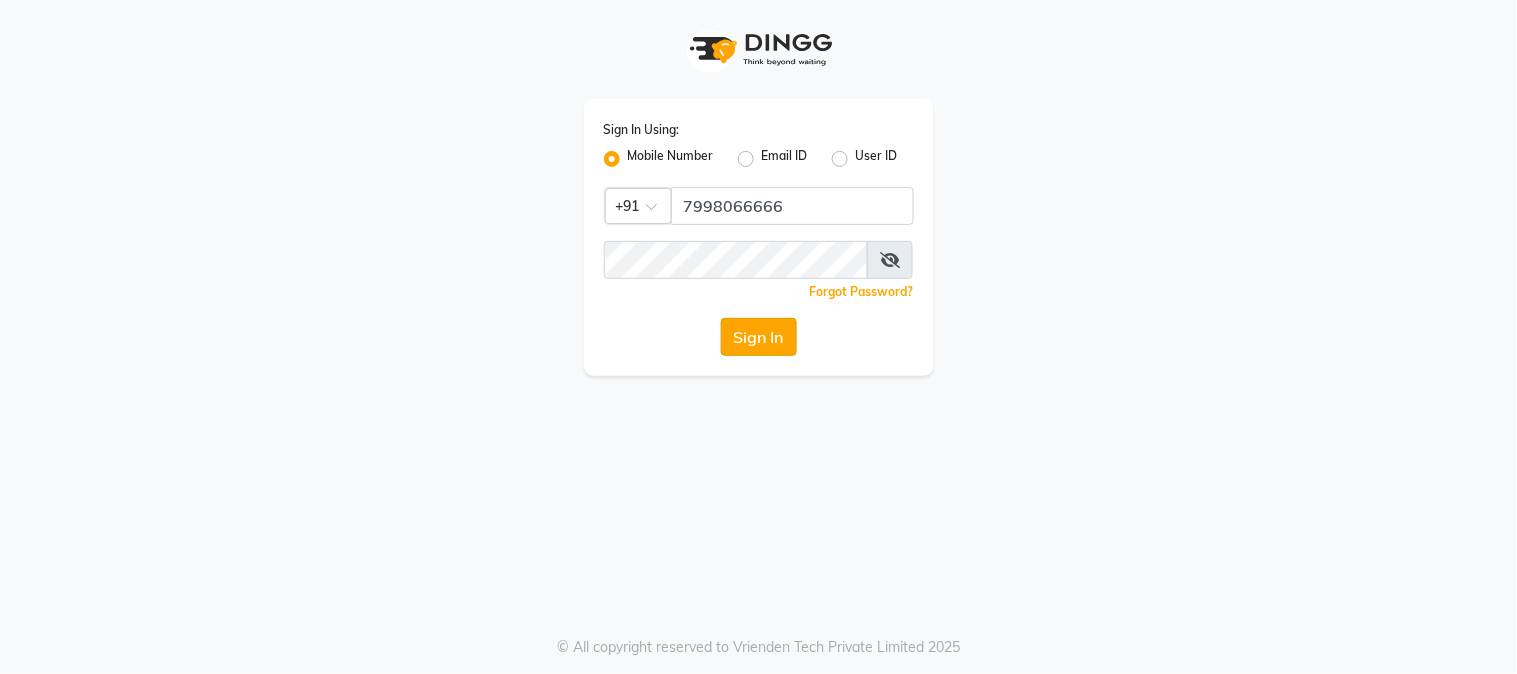 click on "Sign In" 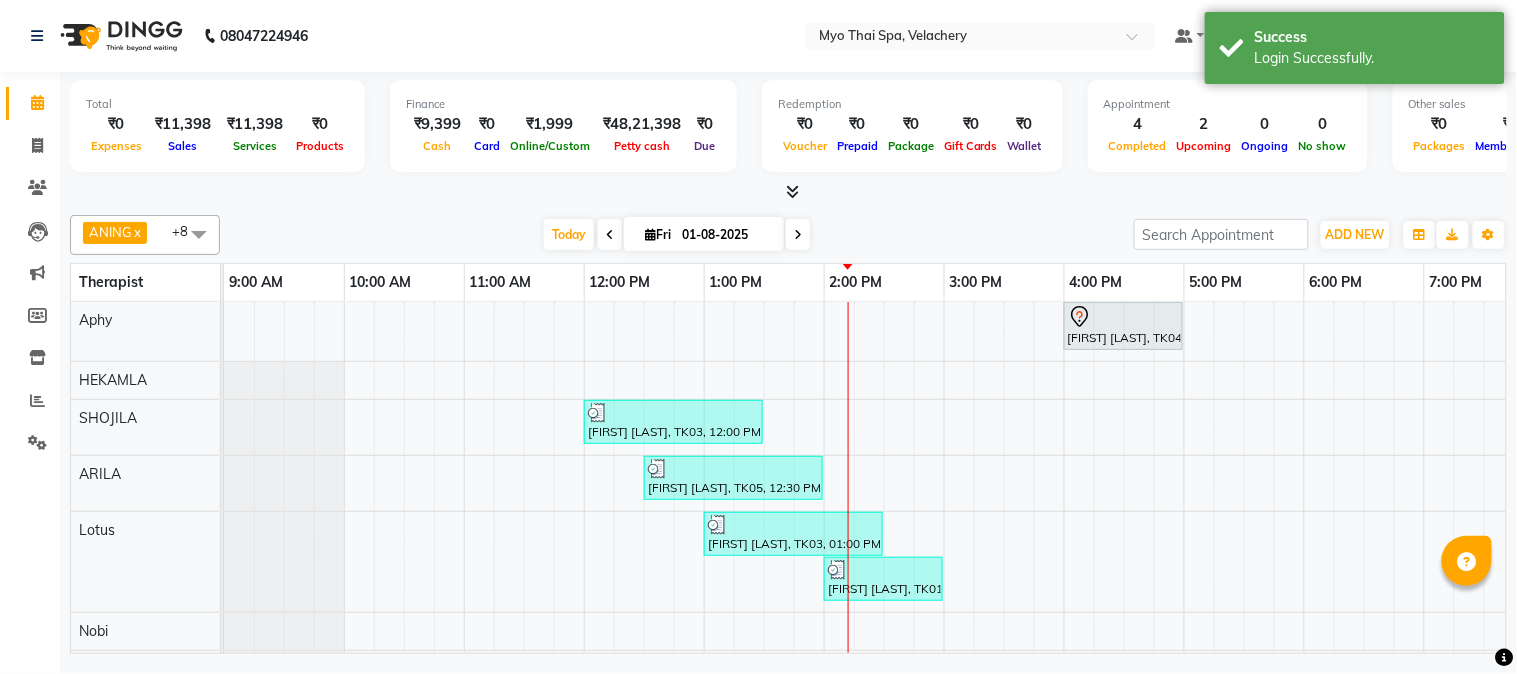 scroll, scrollTop: 0, scrollLeft: 0, axis: both 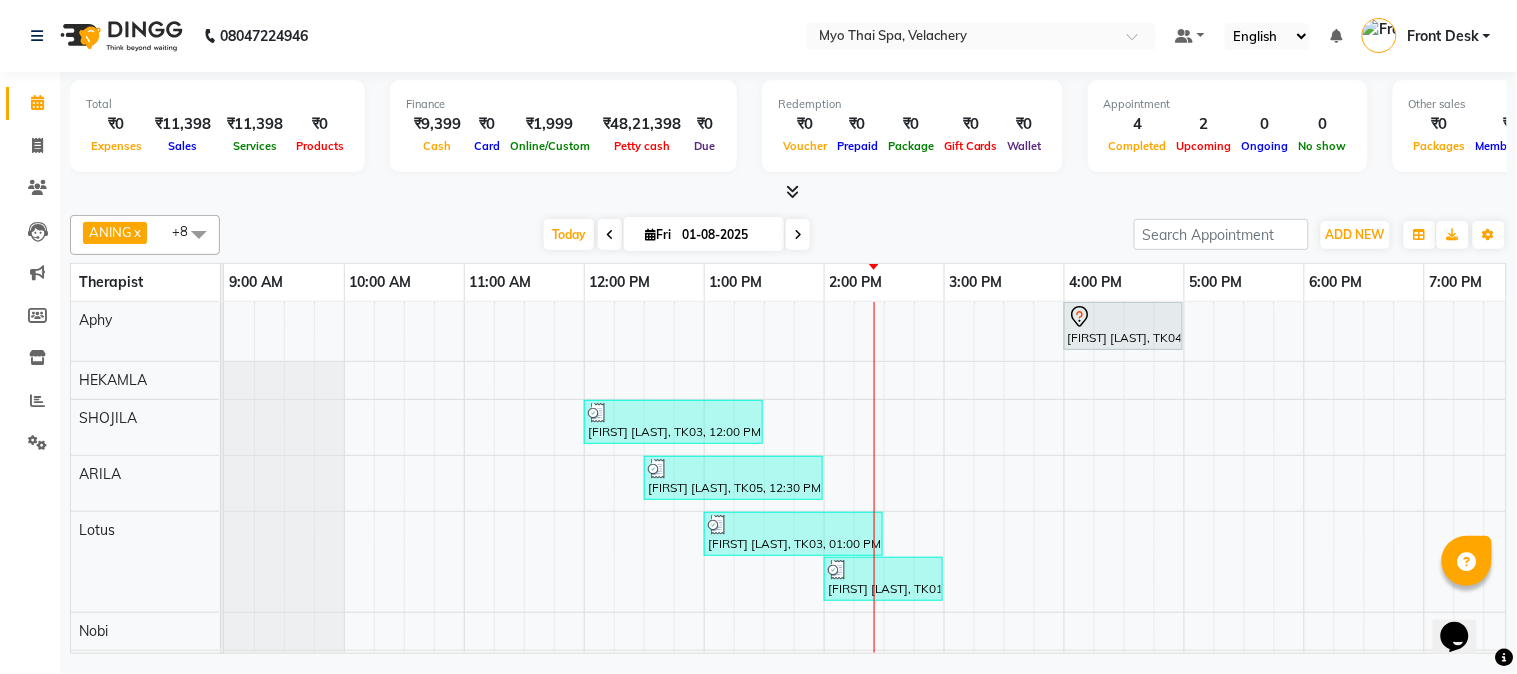 click at bounding box center [284, 380] 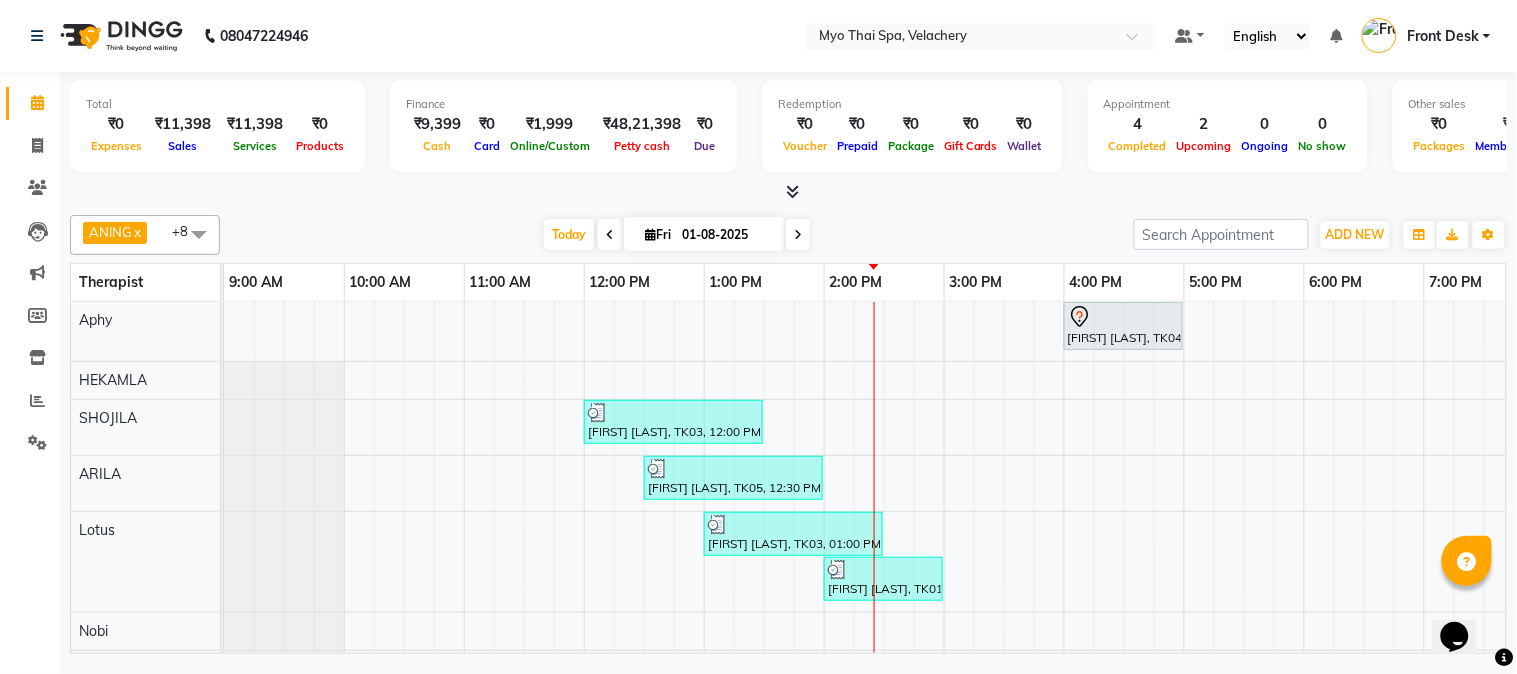 click on "rahul mnnn, TK04, 04:00 PM-05:00 PM, Aroma Thai 60Mins NB     jag, TK03, 12:00 PM-01:30 PM, Swedish [ 90 Min ]     deepak, TK05, 12:30 PM-02:00 PM, Swedish 90Mins NB     jag, TK03, 01:00 PM-02:30 PM, Swedish [ 90 Min ]     vivek nb, TK01, 02:00 PM-03:00 PM, Deep Tissue 60mins NB             jag, TK02, 12:00 PM-01:00 PM, Swedish [ 60 Min ]" at bounding box center (1124, 544) 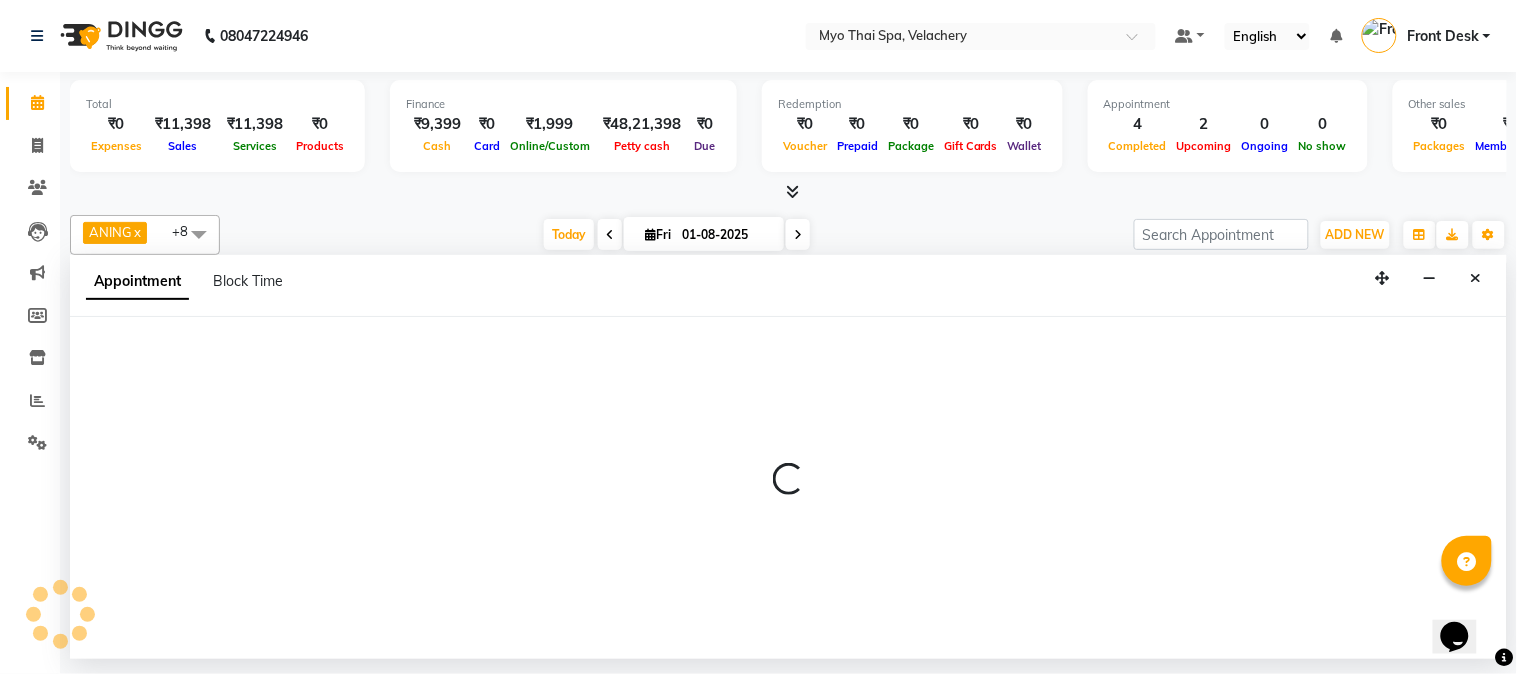 select on "37459" 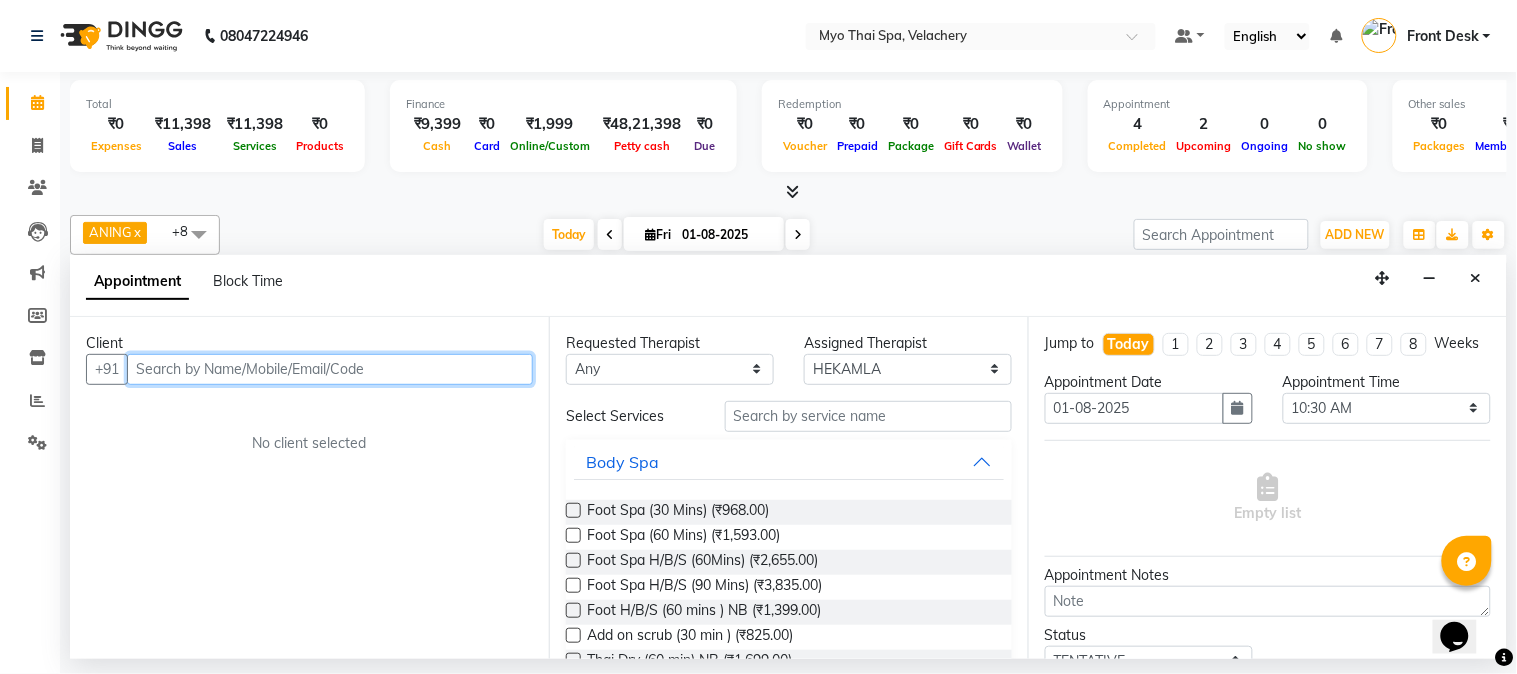 click at bounding box center (330, 369) 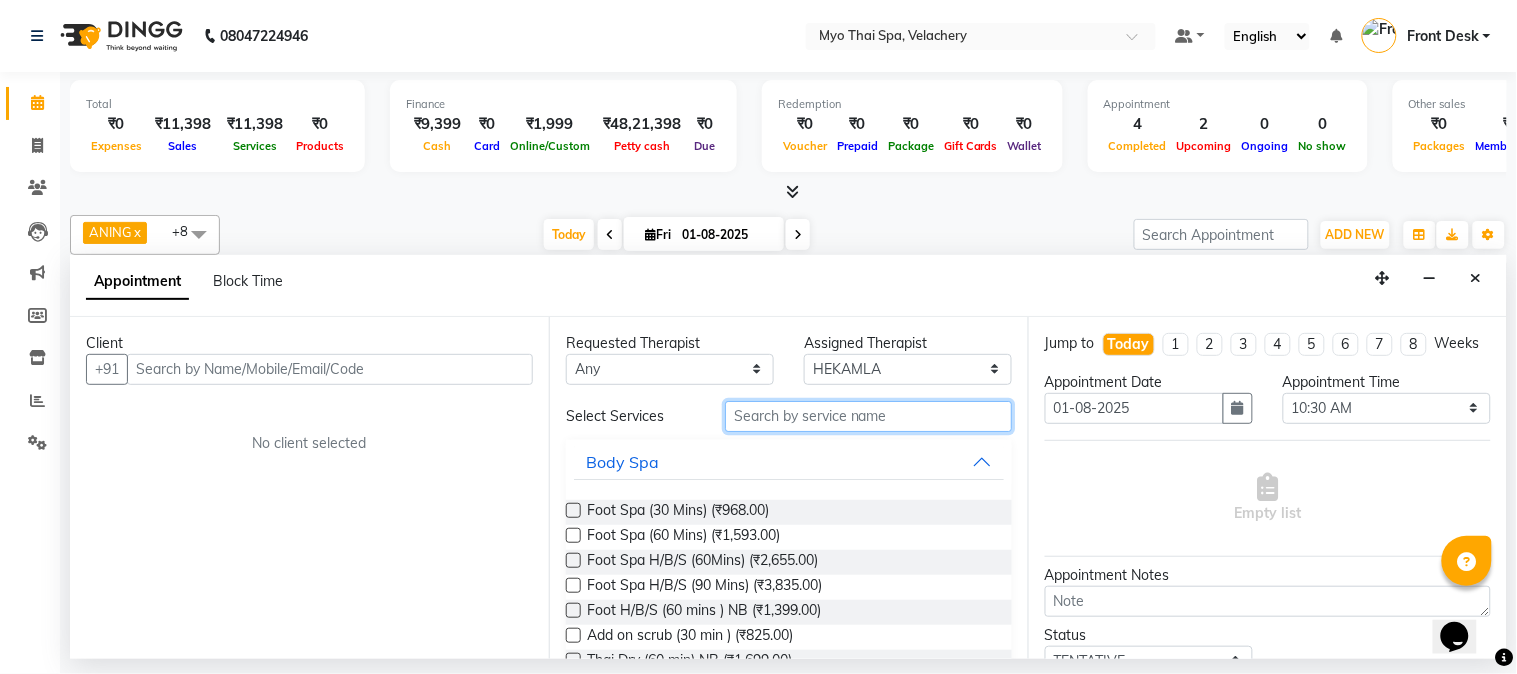 click at bounding box center (868, 416) 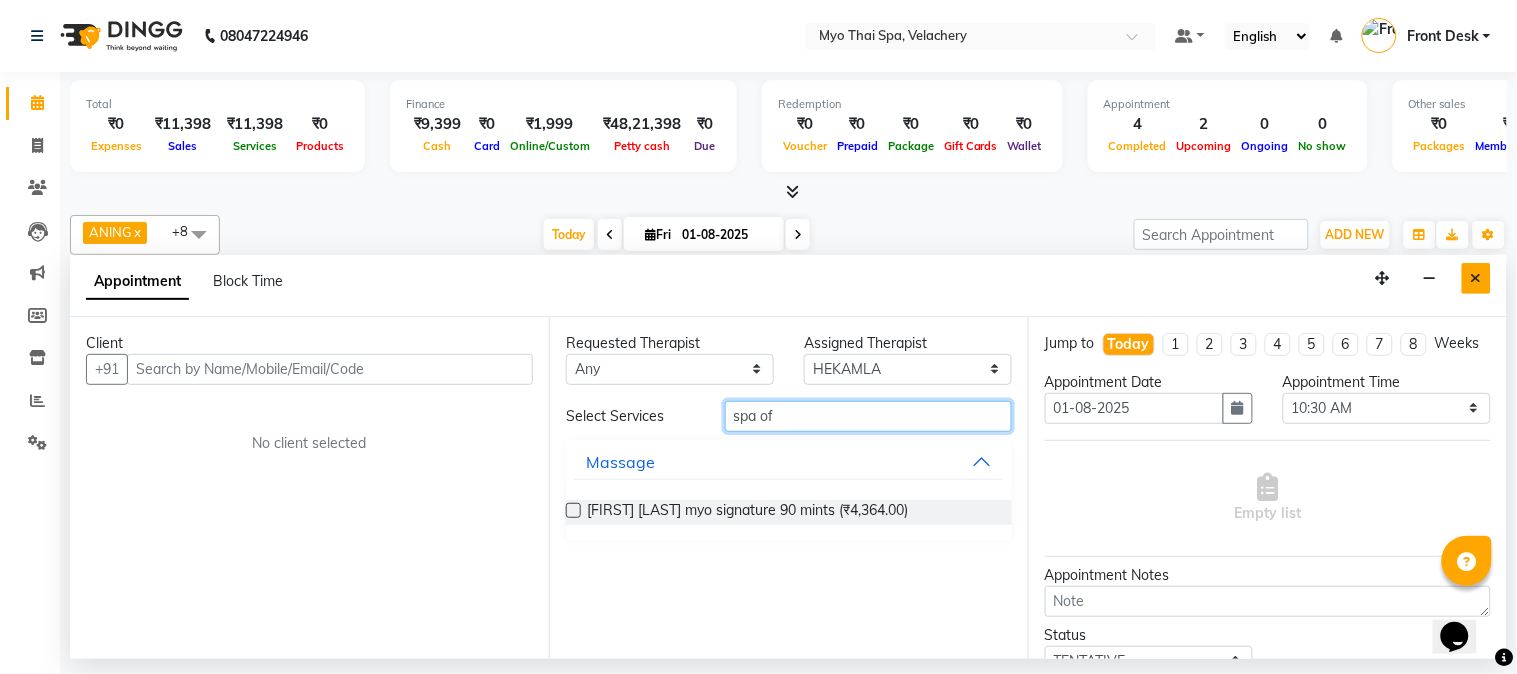 type on "spa of" 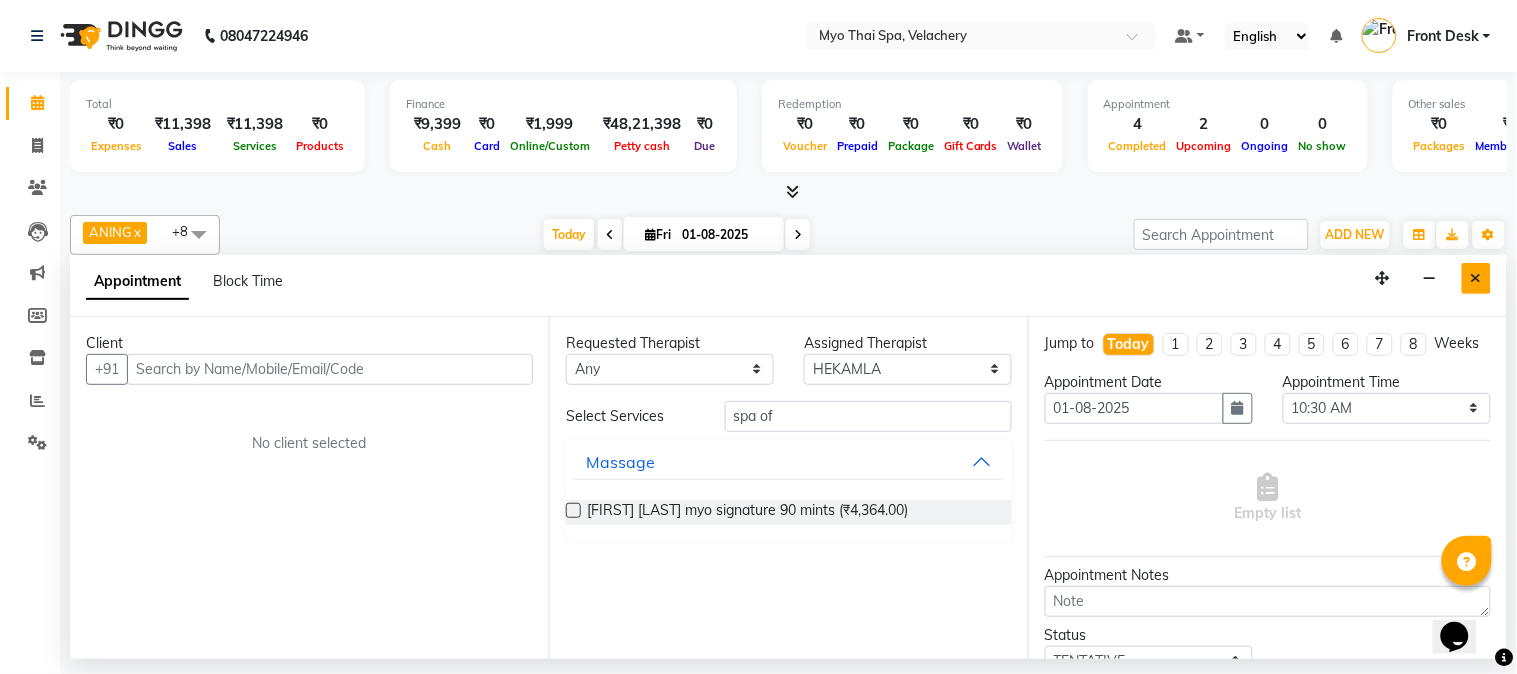 click at bounding box center (1476, 278) 